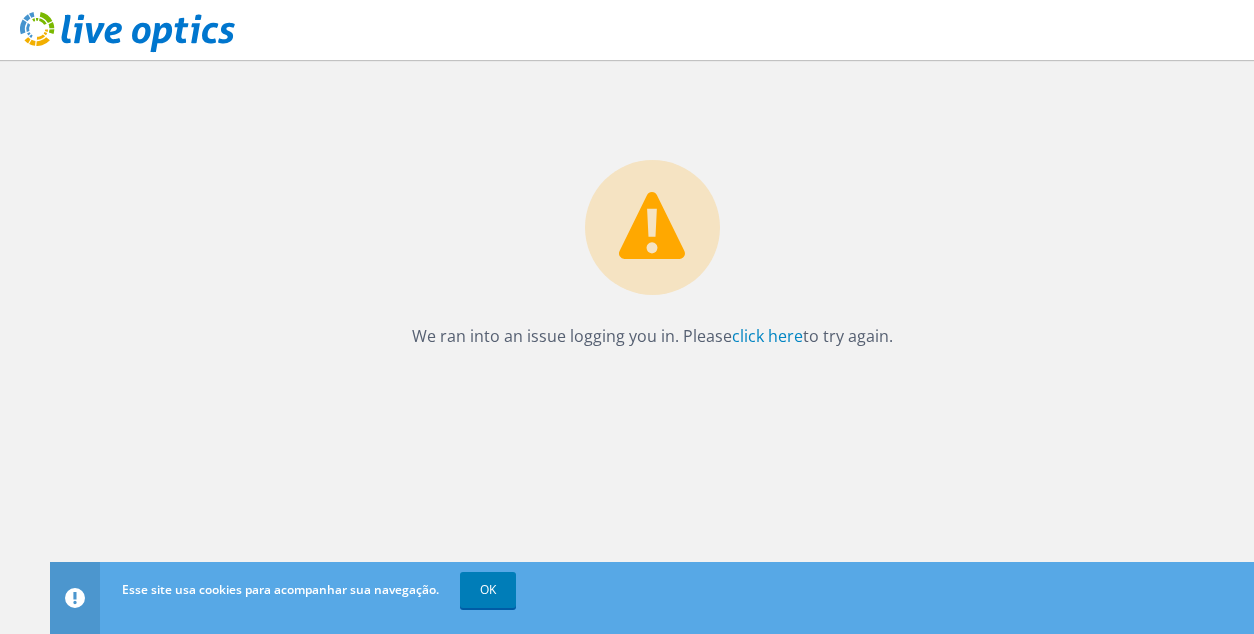 scroll, scrollTop: 0, scrollLeft: 0, axis: both 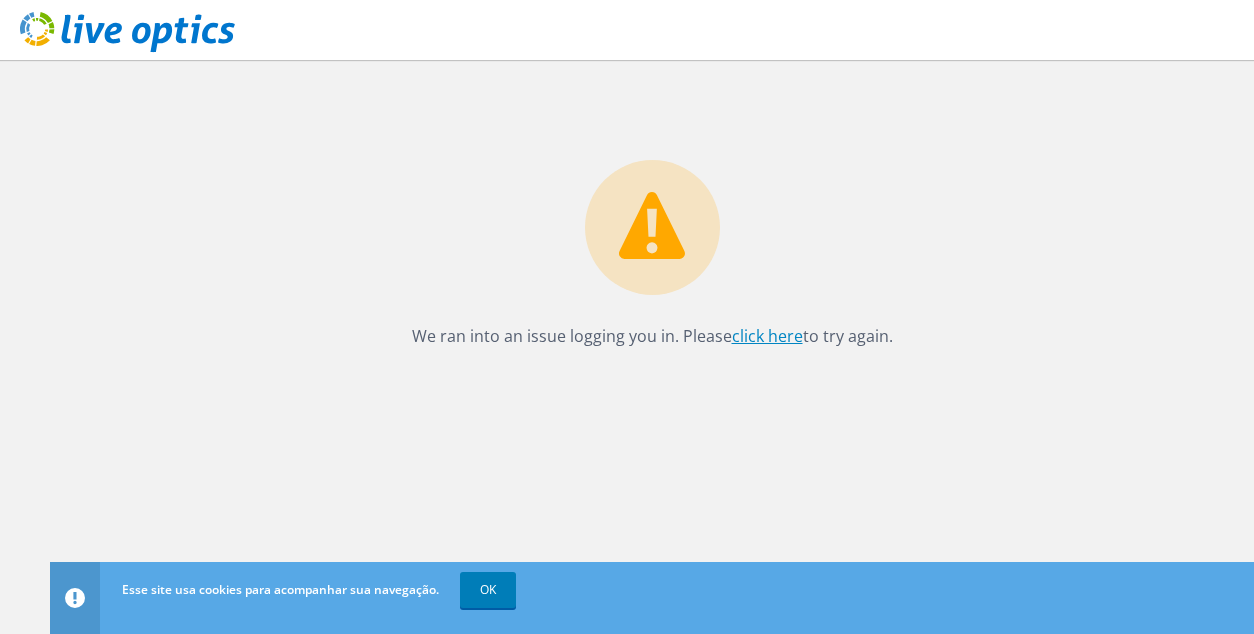 click on "click here" at bounding box center (767, 336) 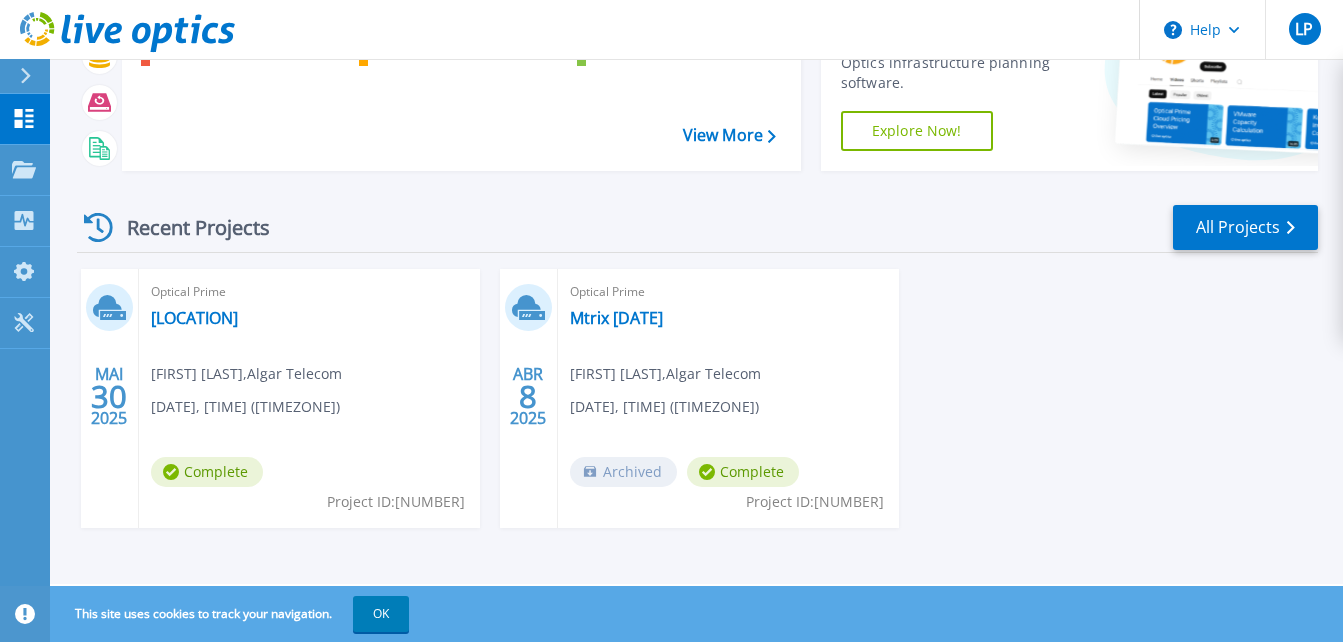 scroll, scrollTop: 167, scrollLeft: 0, axis: vertical 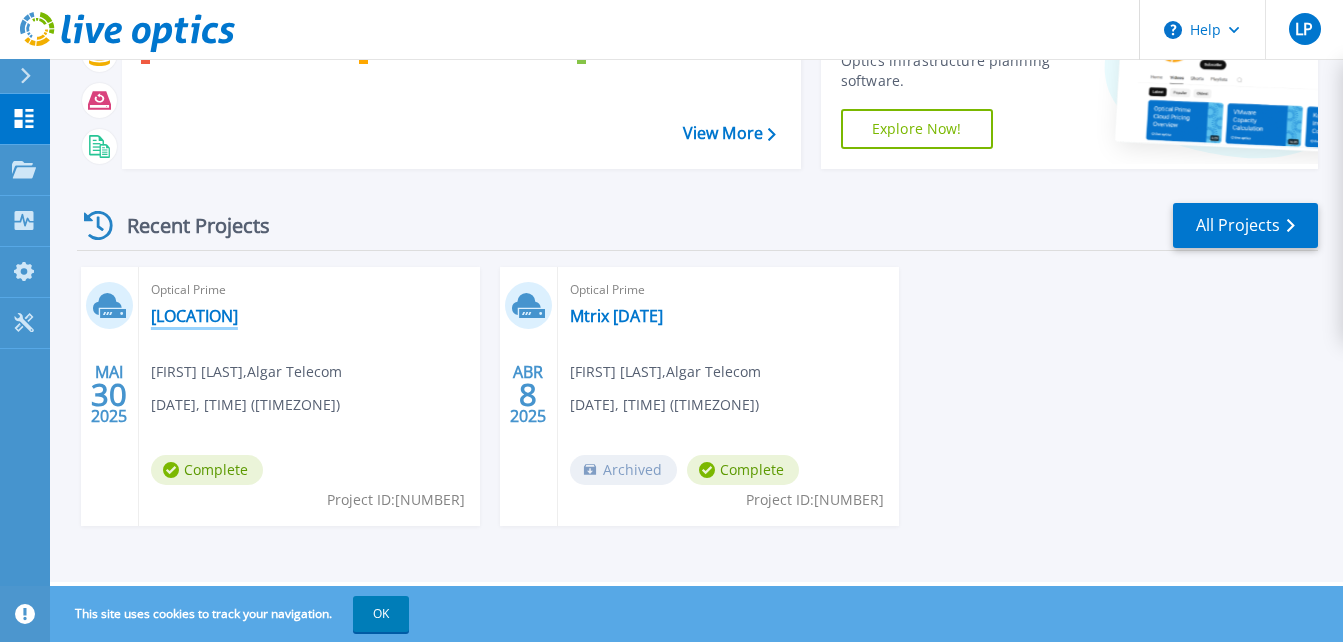 click on "[LOCATION]" at bounding box center [194, 316] 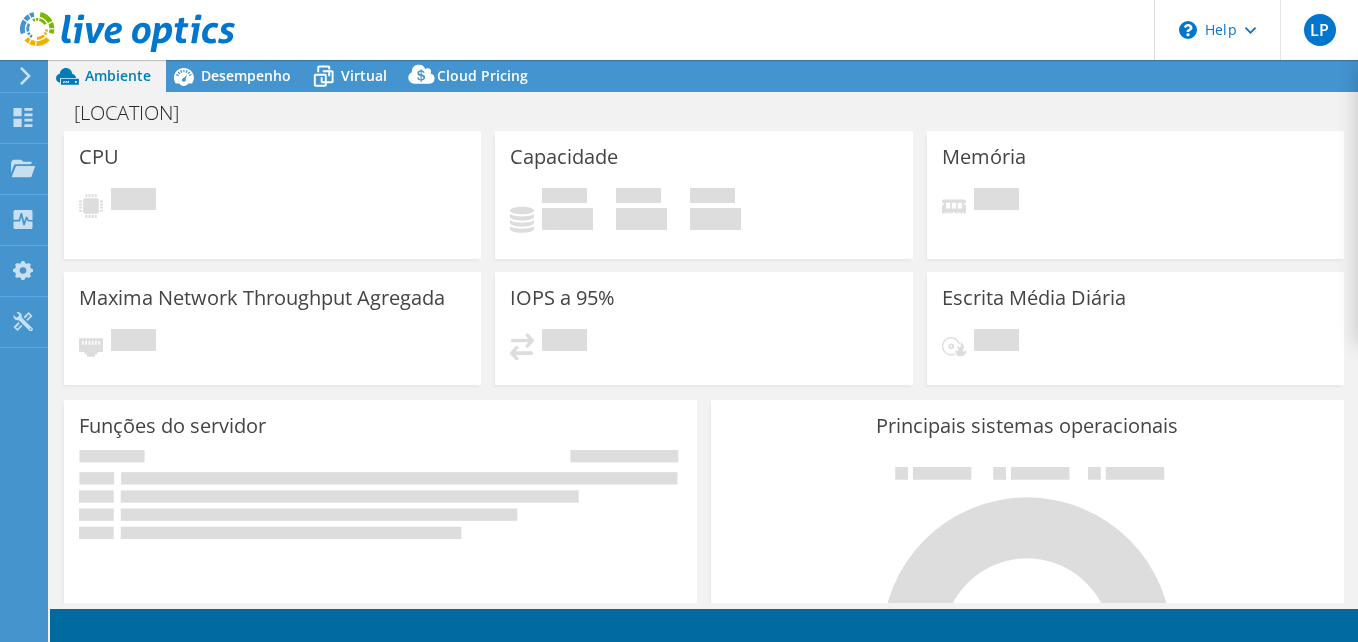 scroll, scrollTop: 0, scrollLeft: 0, axis: both 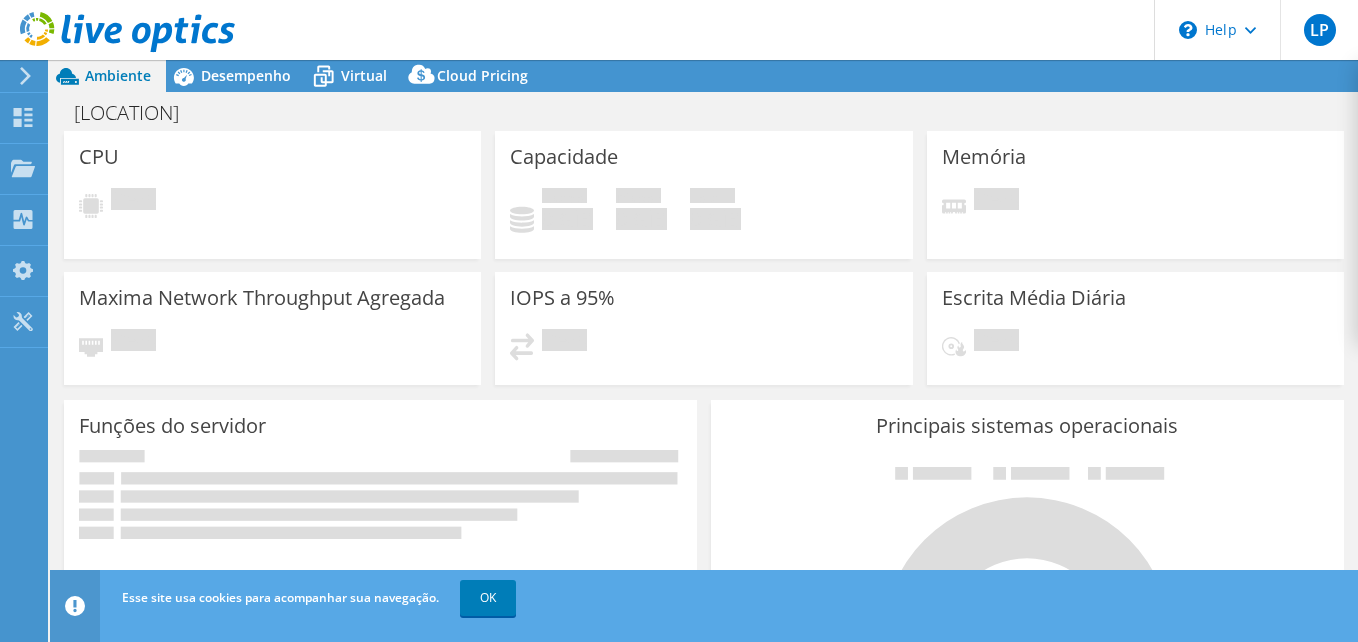 select on "USEast" 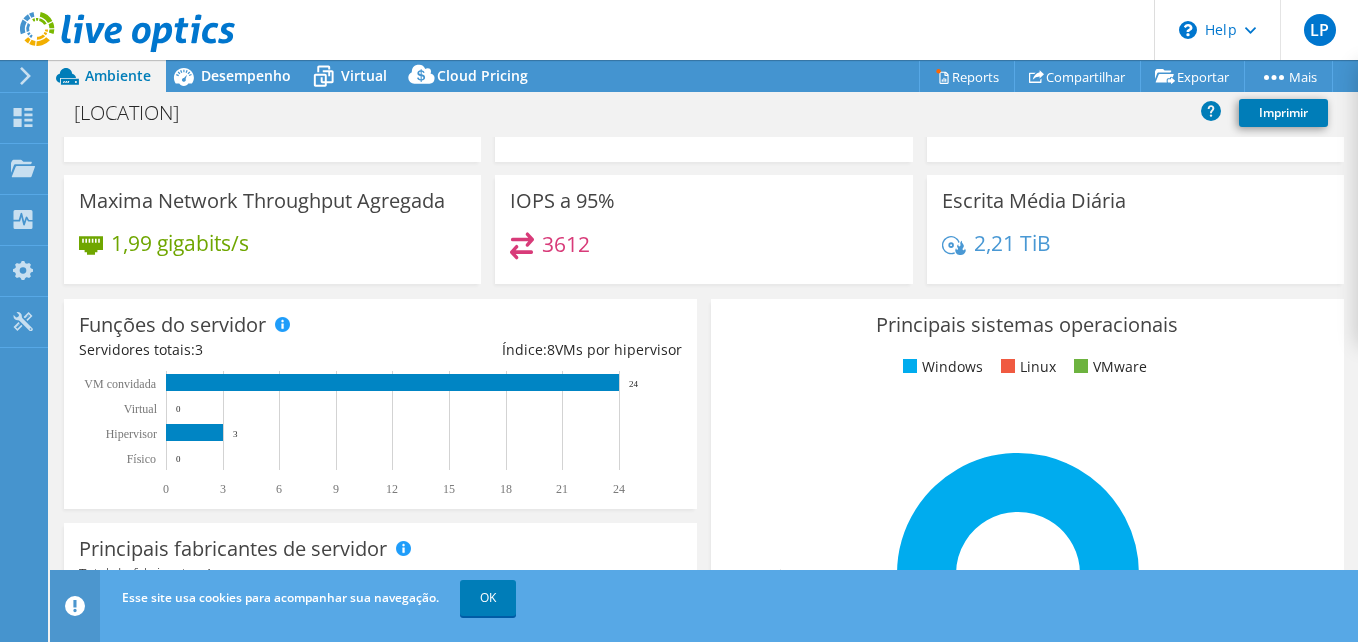 scroll, scrollTop: 148, scrollLeft: 0, axis: vertical 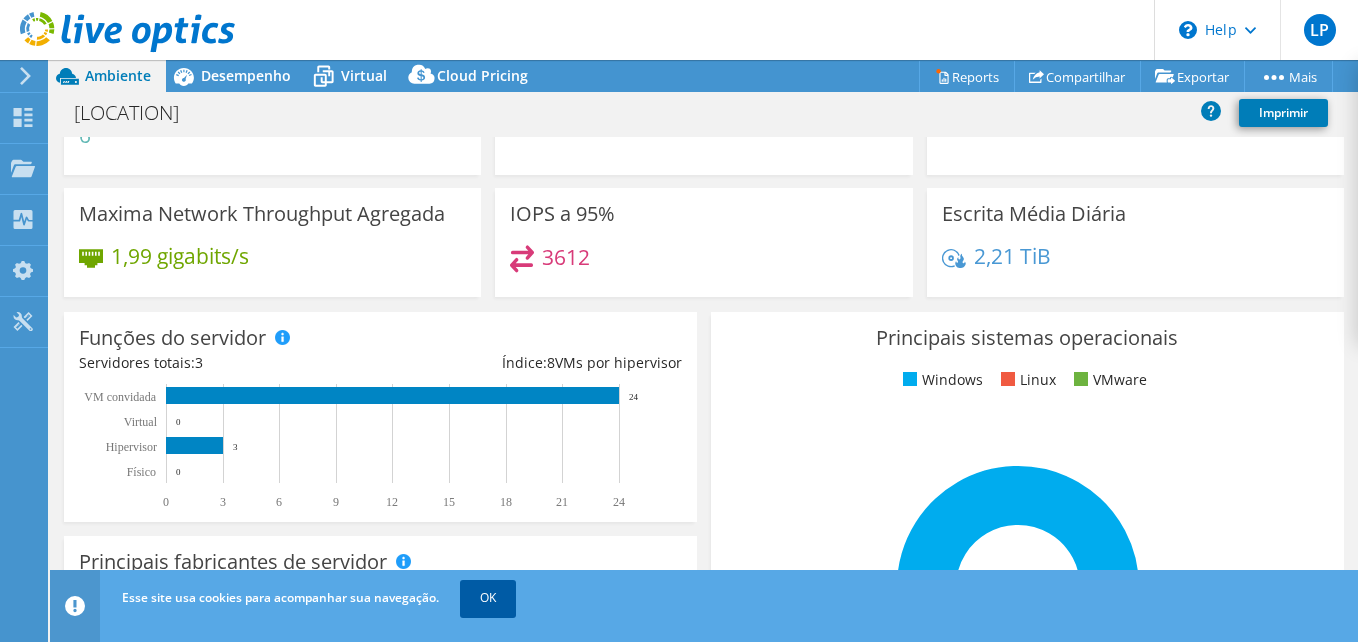 click on "OK" at bounding box center [488, 598] 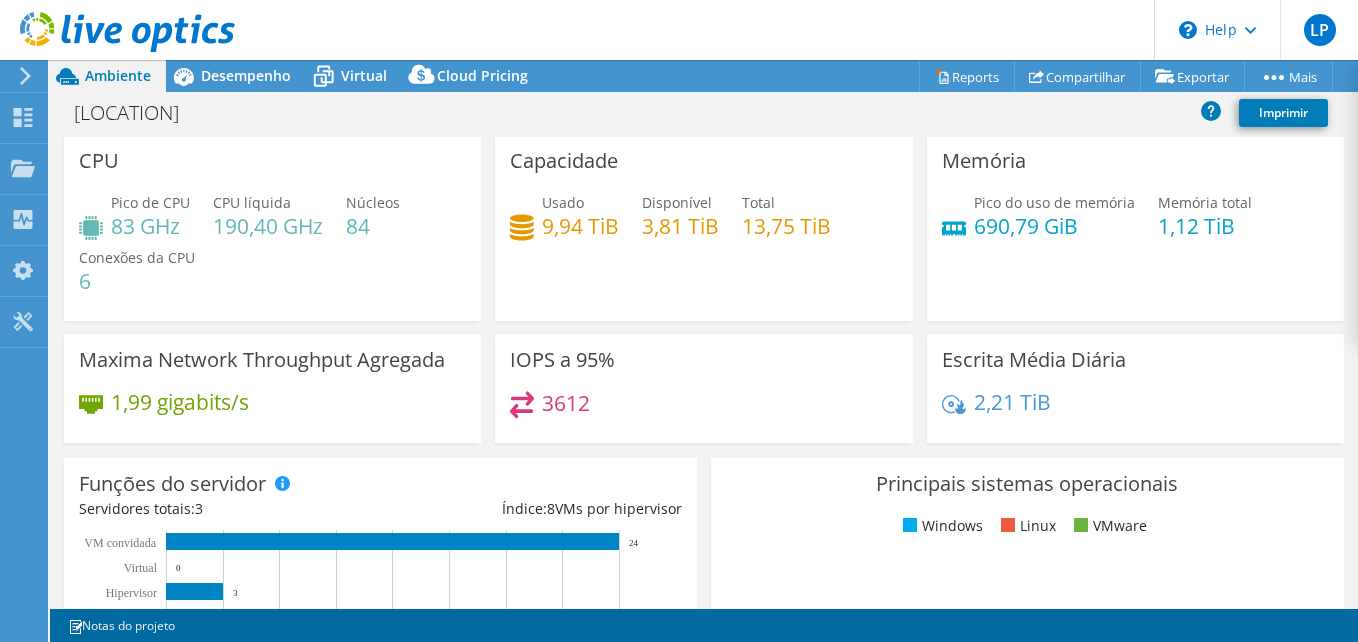 scroll, scrollTop: 0, scrollLeft: 0, axis: both 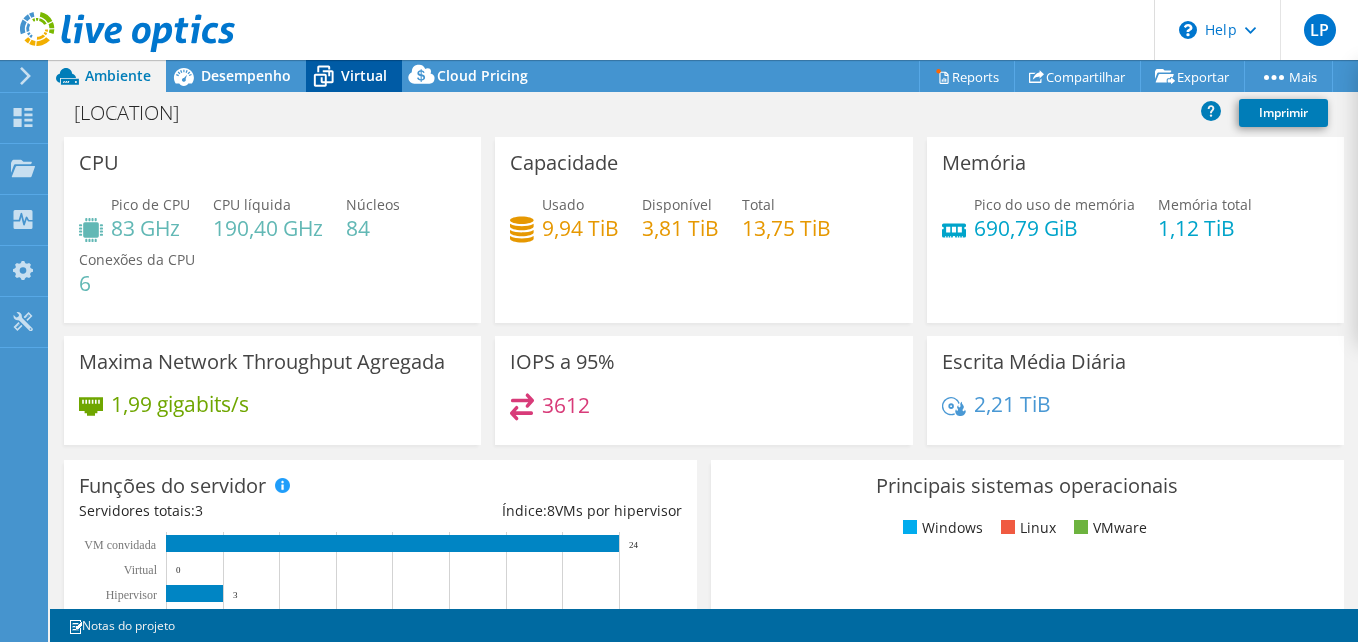 click on "Virtual" at bounding box center (364, 75) 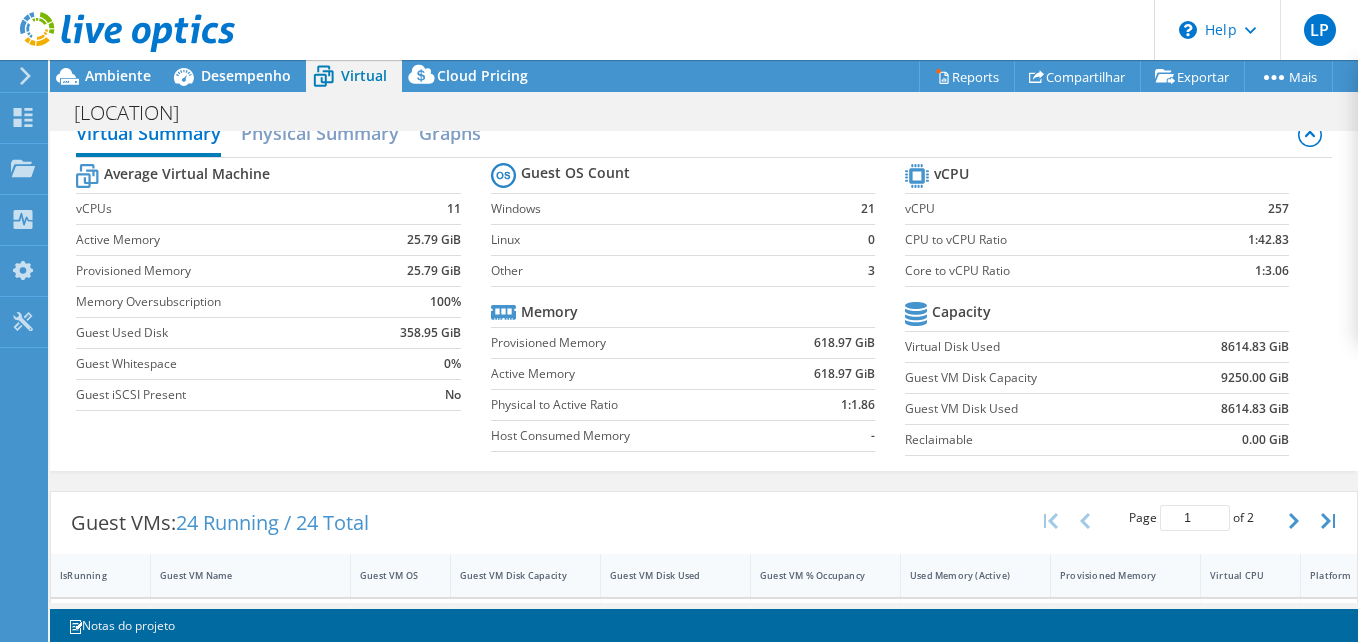 scroll, scrollTop: 0, scrollLeft: 0, axis: both 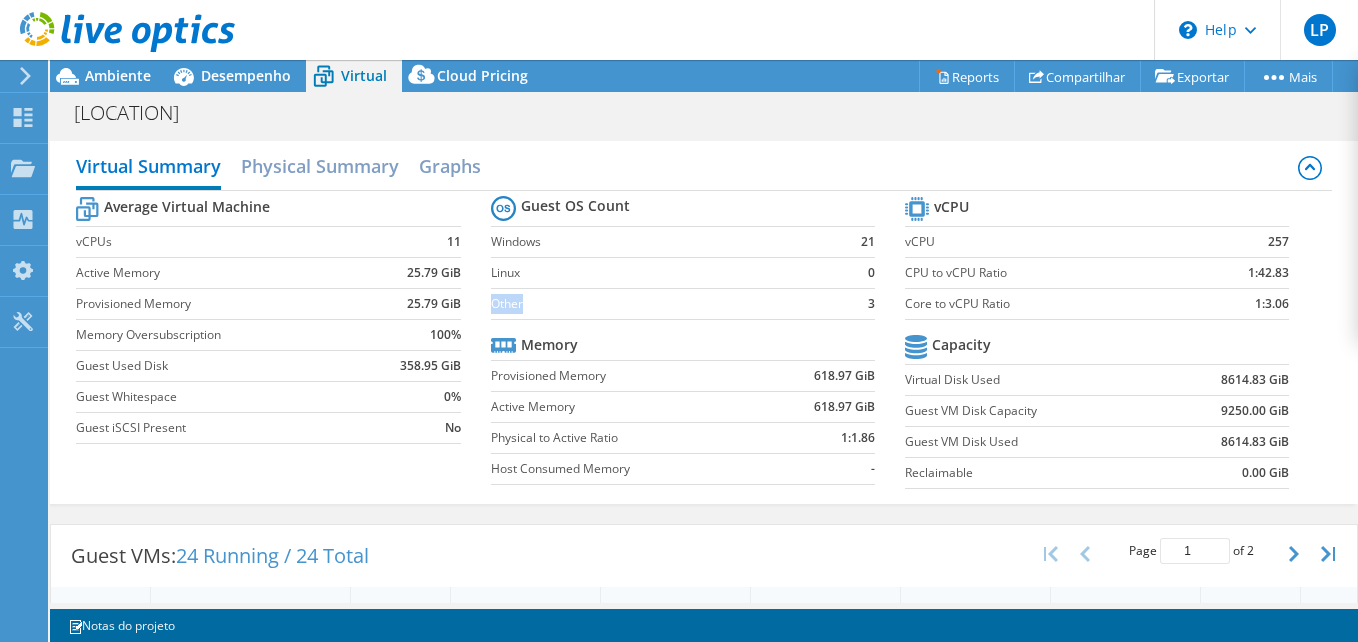 drag, startPoint x: 487, startPoint y: 298, endPoint x: 524, endPoint y: 301, distance: 37.12142 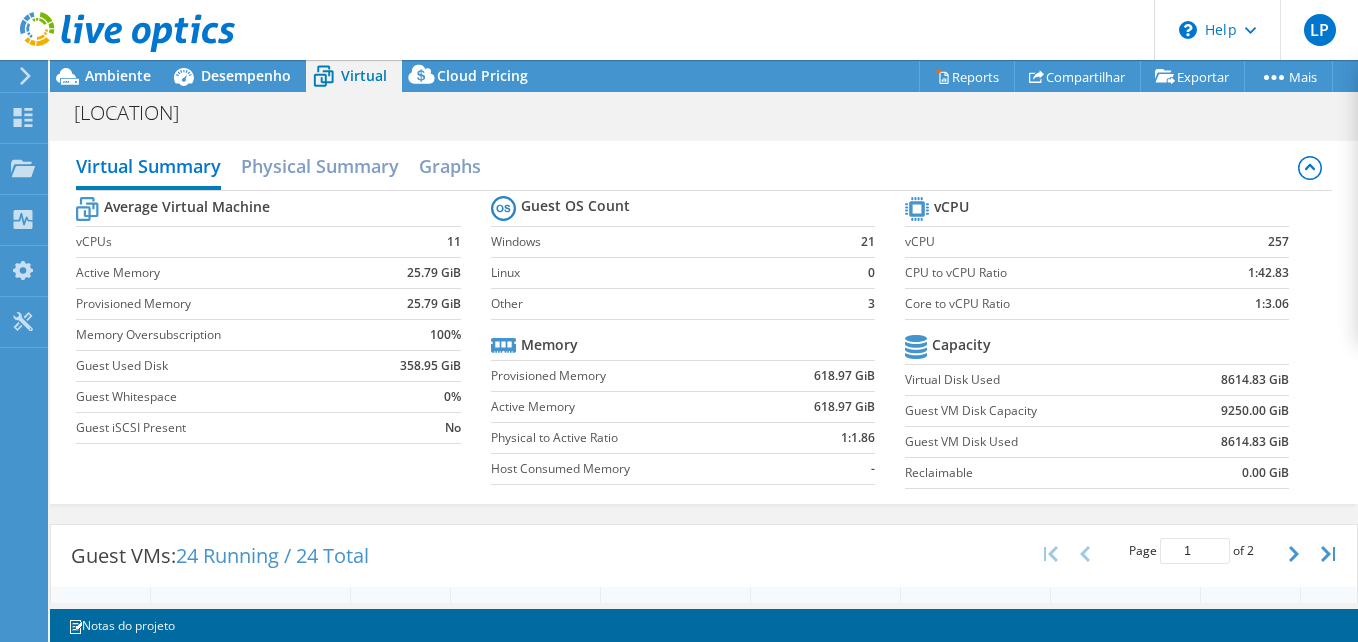 drag, startPoint x: 623, startPoint y: 202, endPoint x: 662, endPoint y: 211, distance: 40.024994 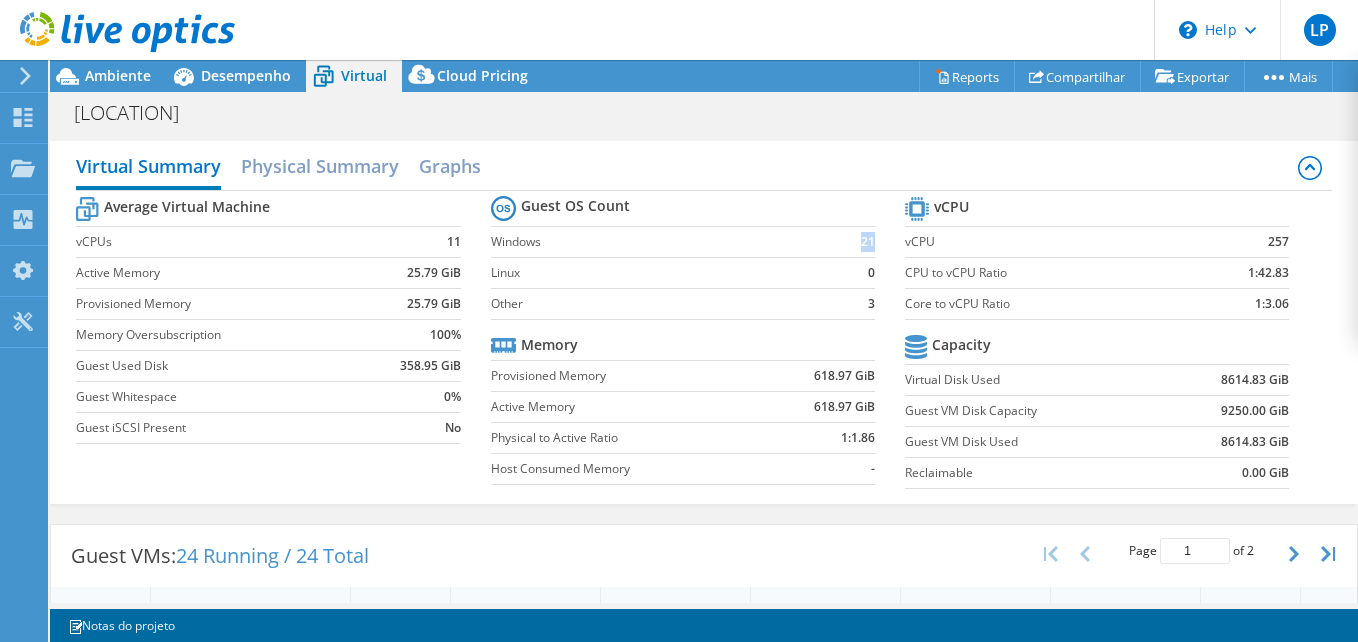 drag, startPoint x: 844, startPoint y: 243, endPoint x: 863, endPoint y: 243, distance: 19 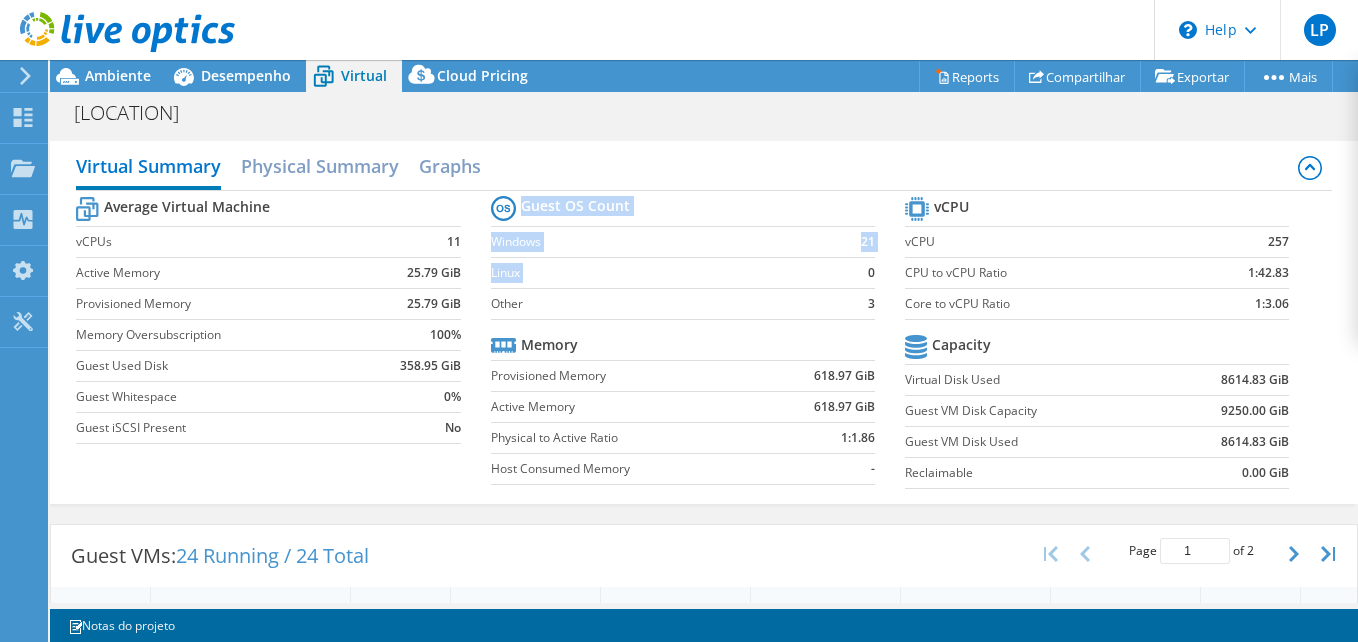 drag, startPoint x: 863, startPoint y: 243, endPoint x: 870, endPoint y: 277, distance: 34.713108 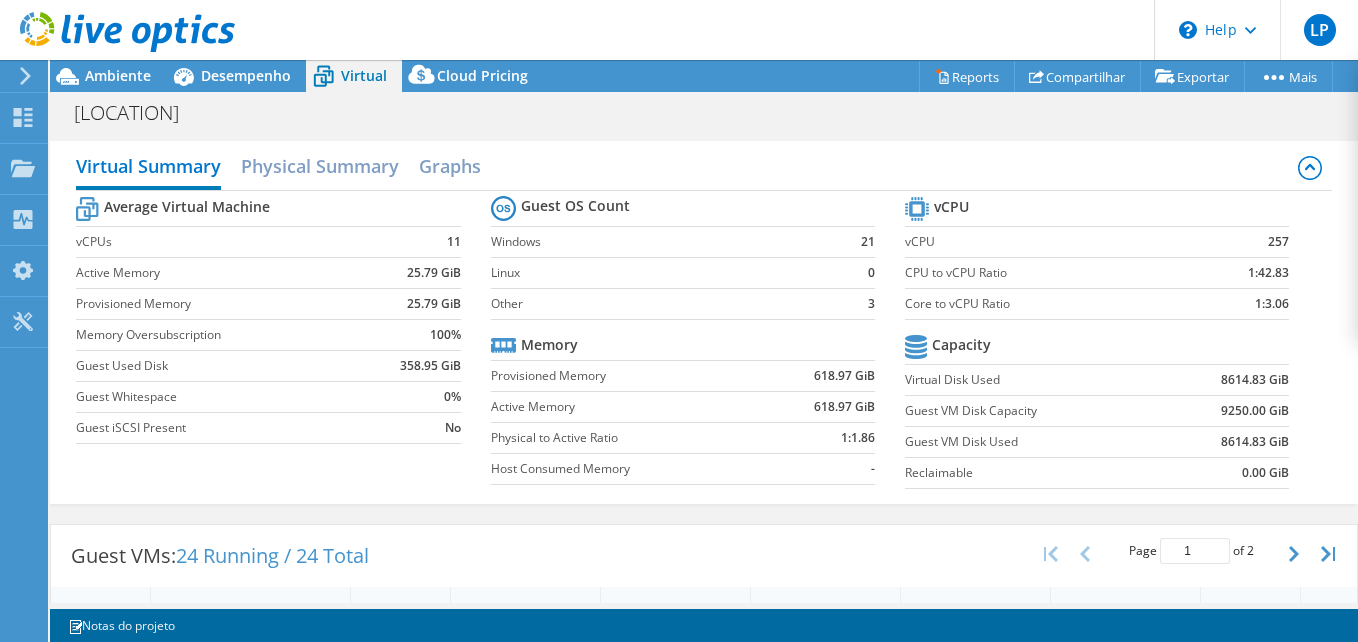 click on "3" at bounding box center [857, 303] 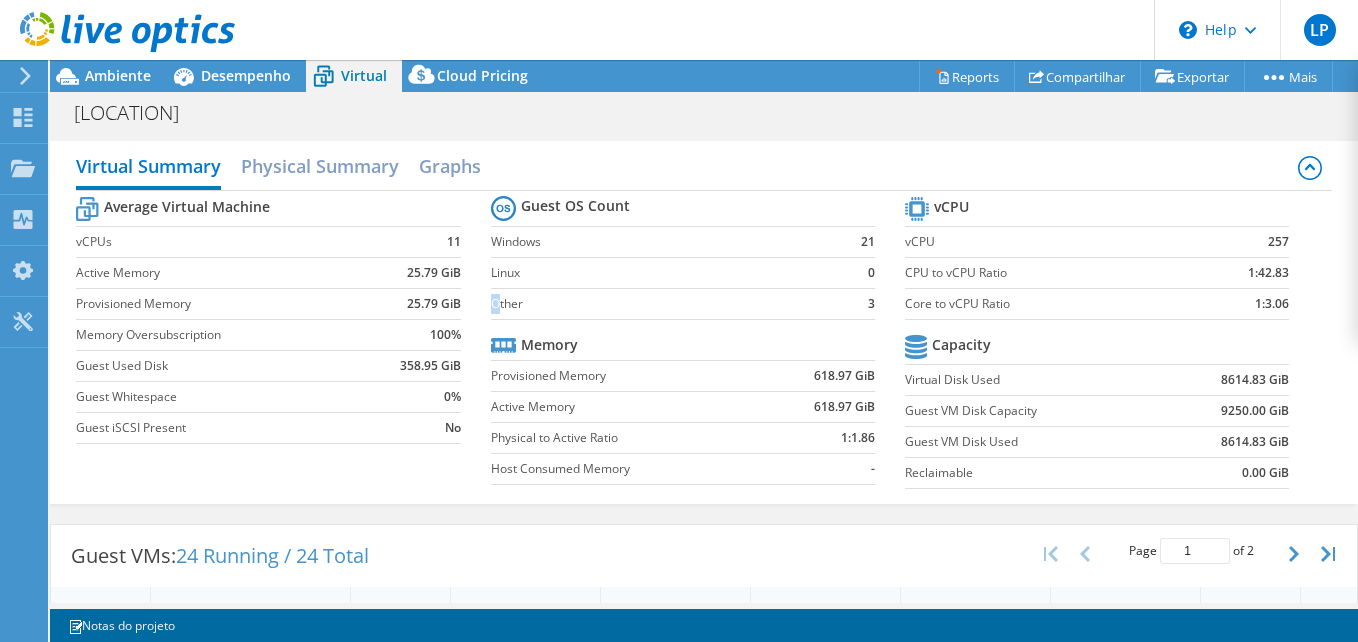 drag, startPoint x: 486, startPoint y: 297, endPoint x: 500, endPoint y: 298, distance: 14.035668 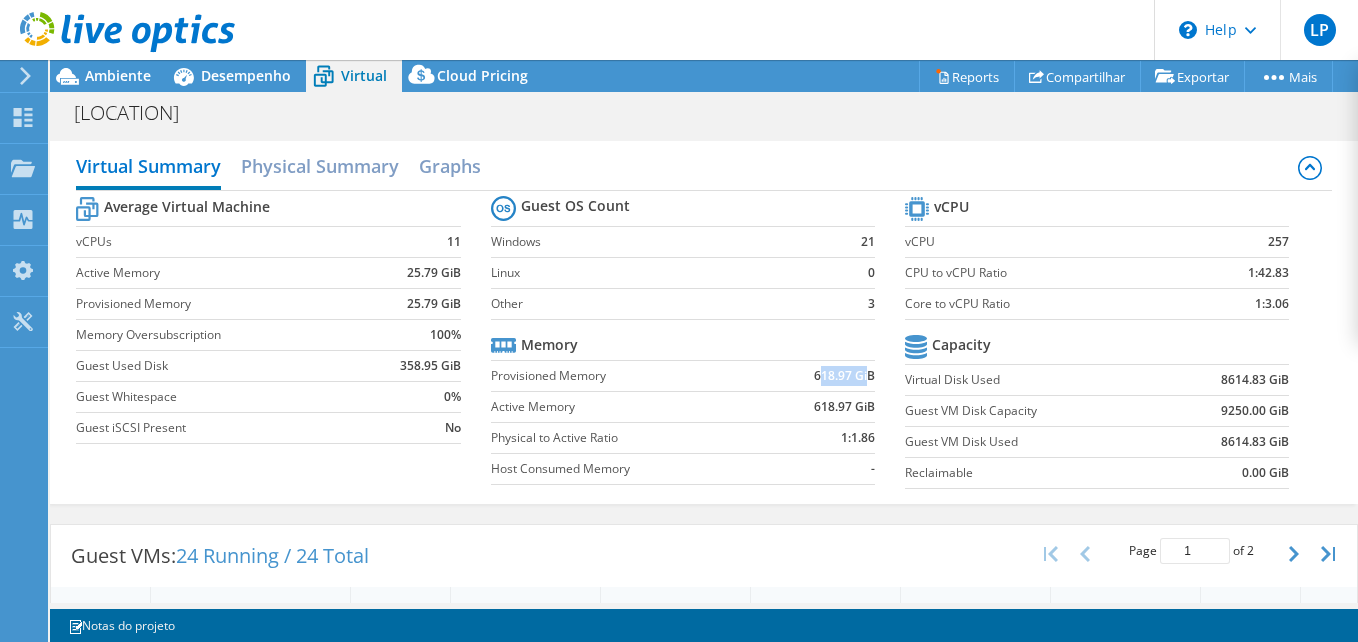 drag, startPoint x: 808, startPoint y: 378, endPoint x: 860, endPoint y: 376, distance: 52.03845 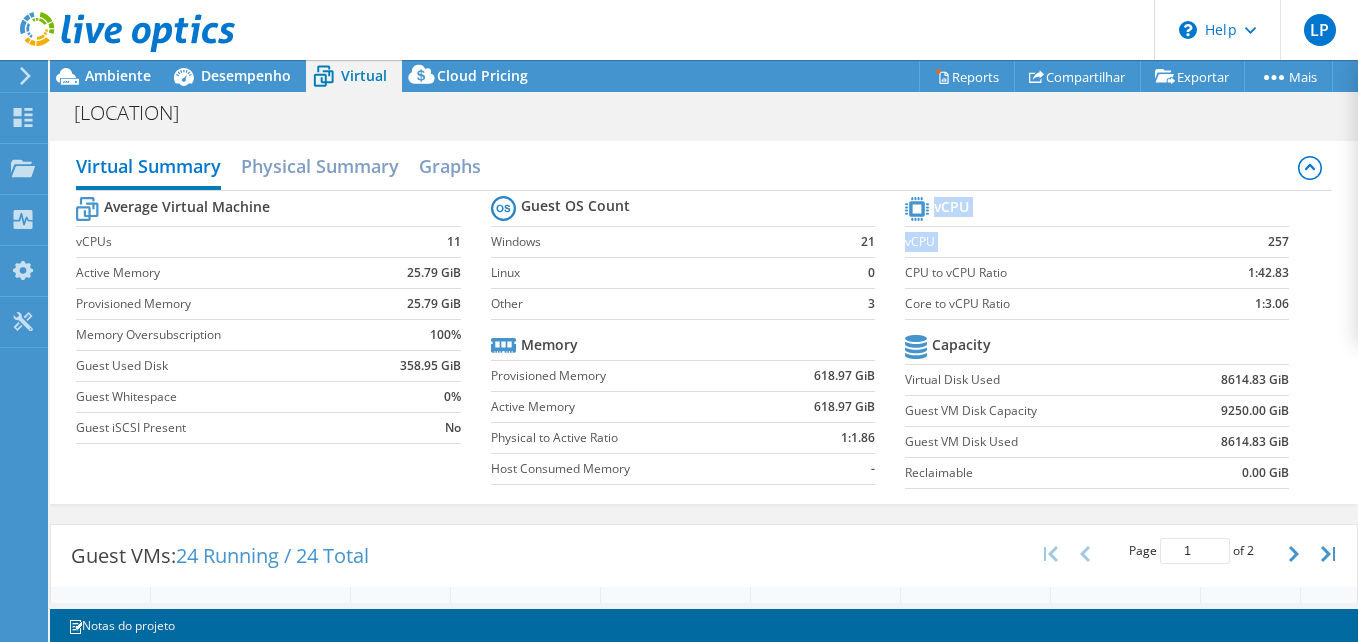 drag, startPoint x: 1254, startPoint y: 243, endPoint x: 1277, endPoint y: 243, distance: 23 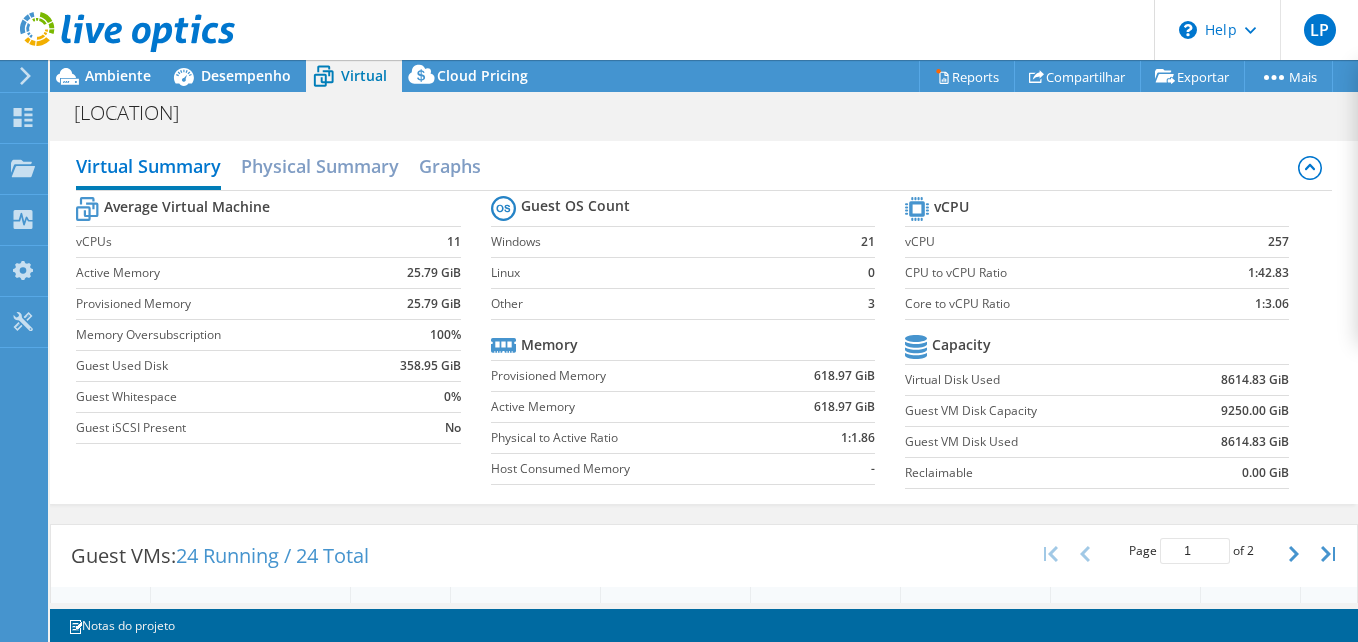 drag, startPoint x: 1277, startPoint y: 243, endPoint x: 1187, endPoint y: 380, distance: 163.91766 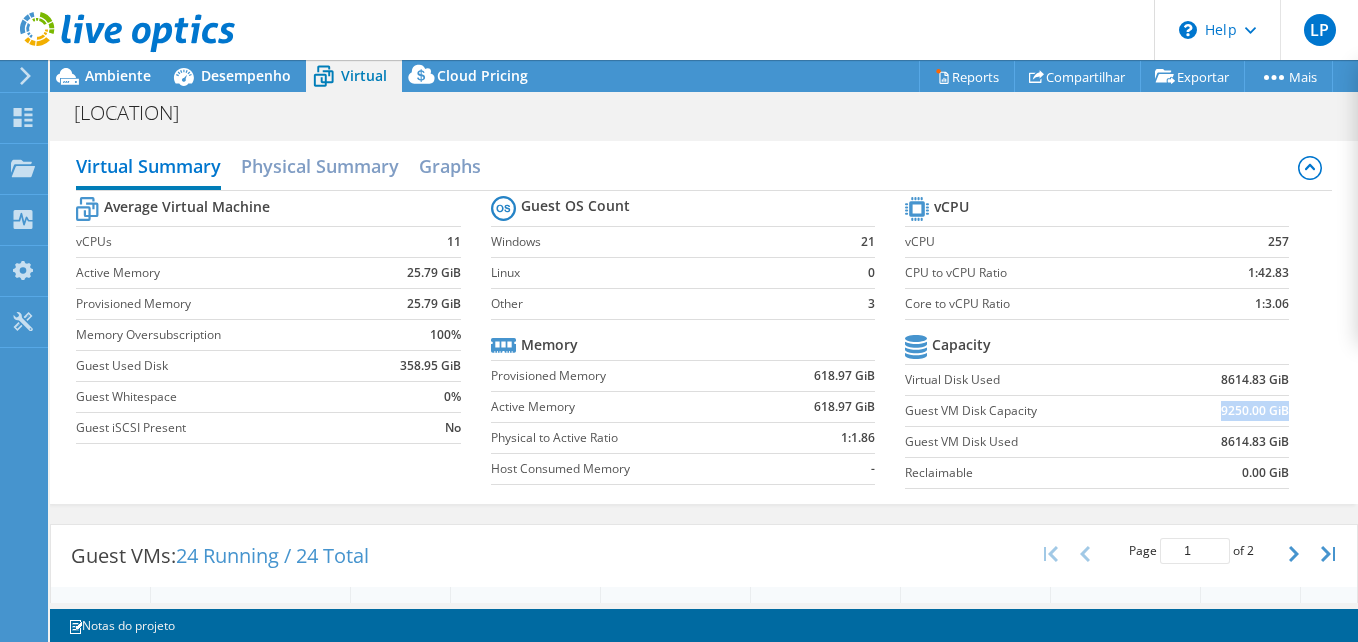 drag, startPoint x: 1206, startPoint y: 411, endPoint x: 1273, endPoint y: 410, distance: 67.00746 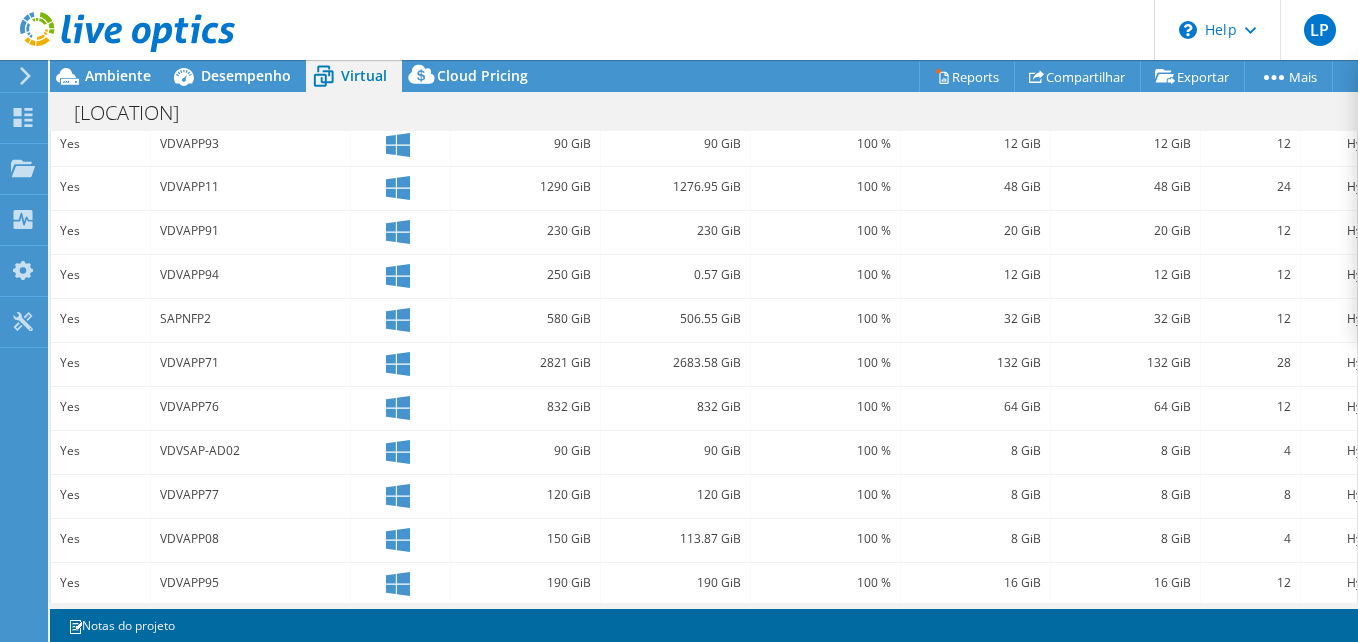 scroll, scrollTop: 713, scrollLeft: 0, axis: vertical 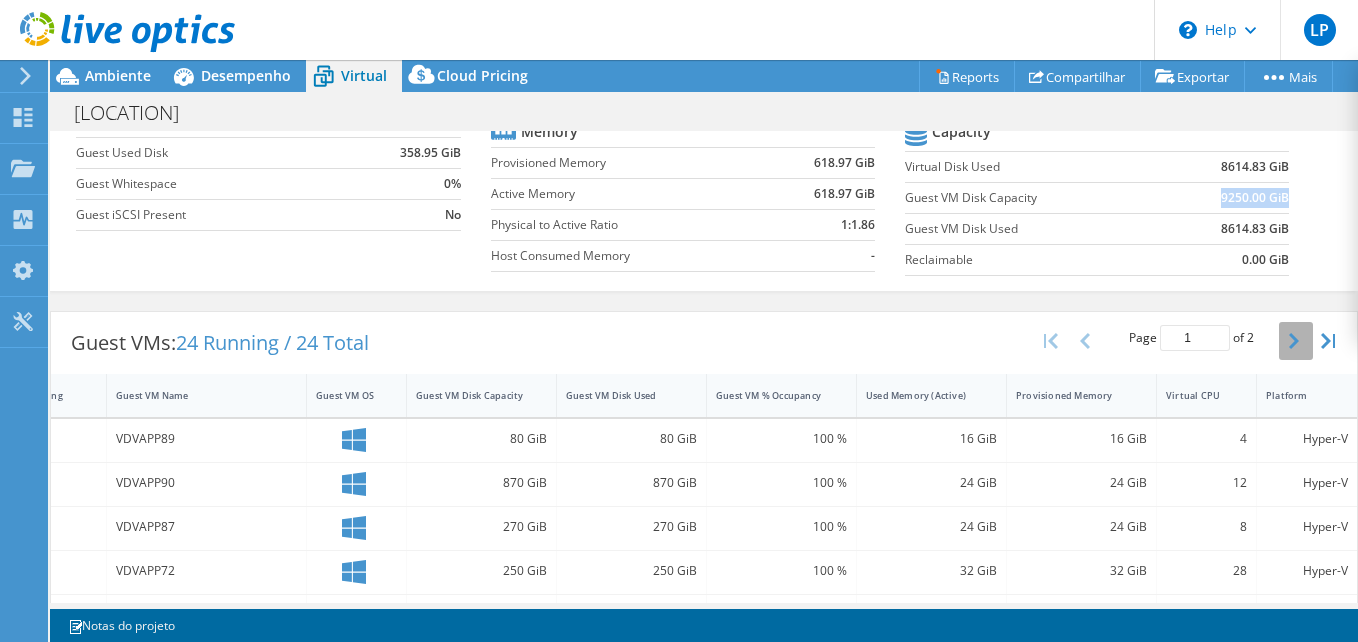 click 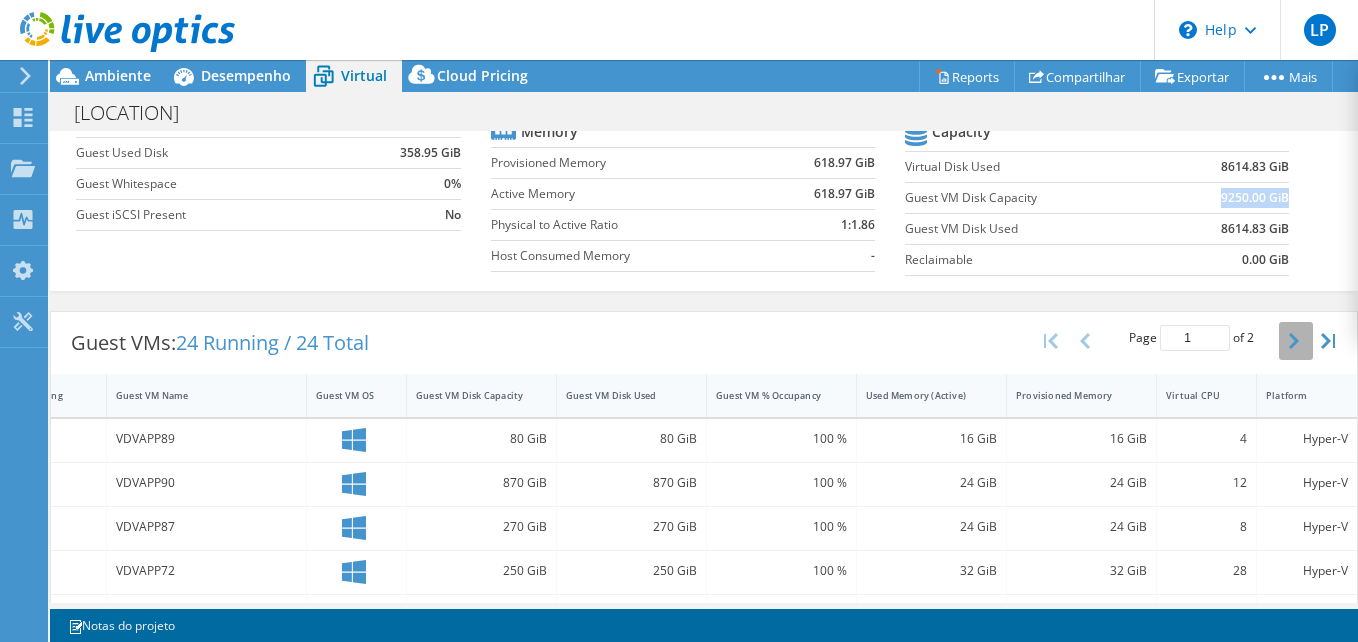 type on "2" 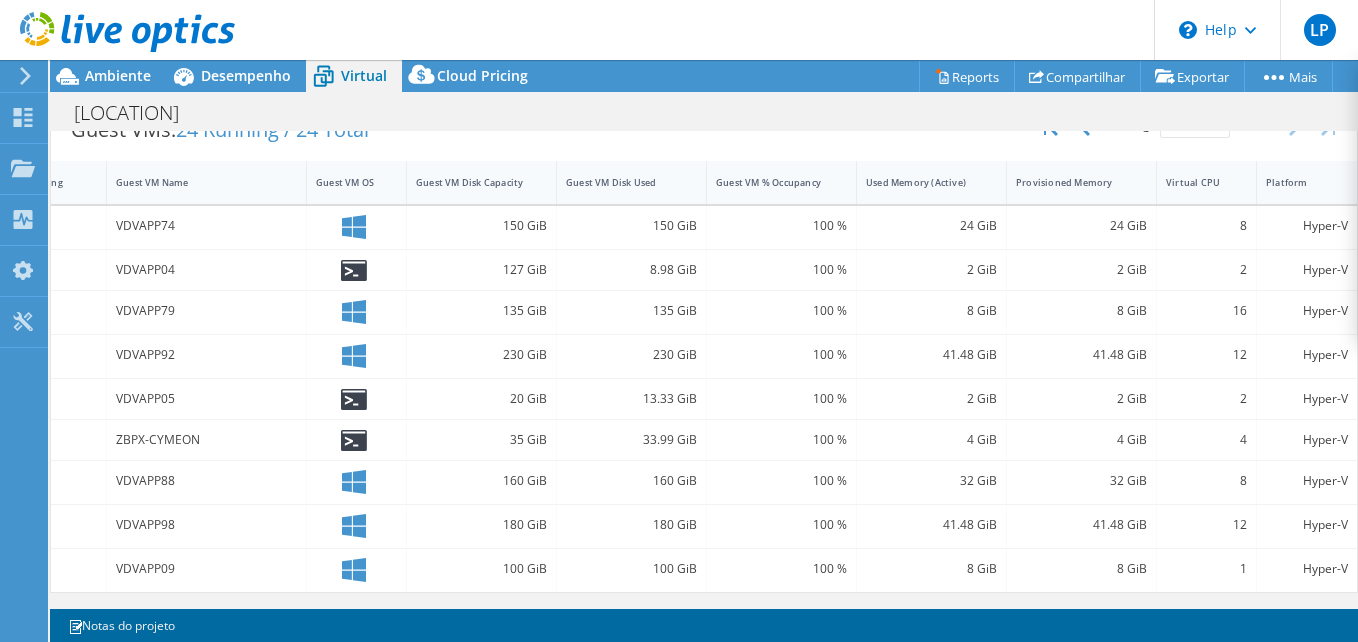 scroll, scrollTop: 441, scrollLeft: 0, axis: vertical 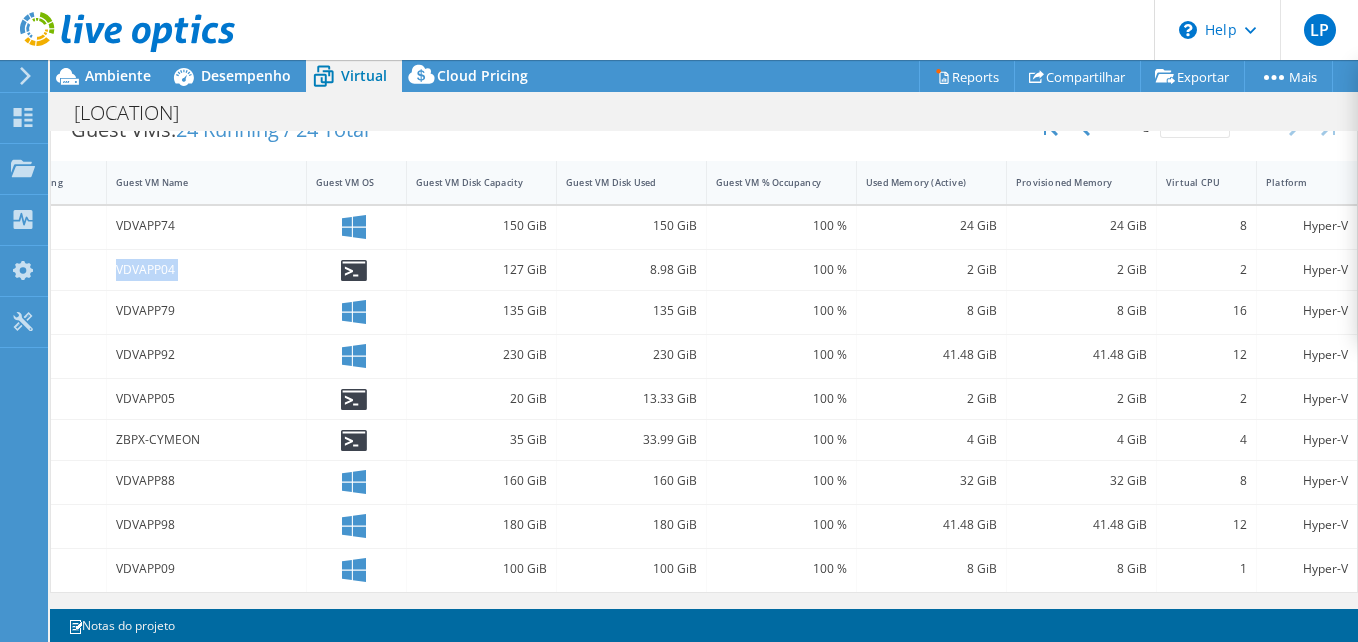 drag, startPoint x: 101, startPoint y: 256, endPoint x: 358, endPoint y: 255, distance: 257.00195 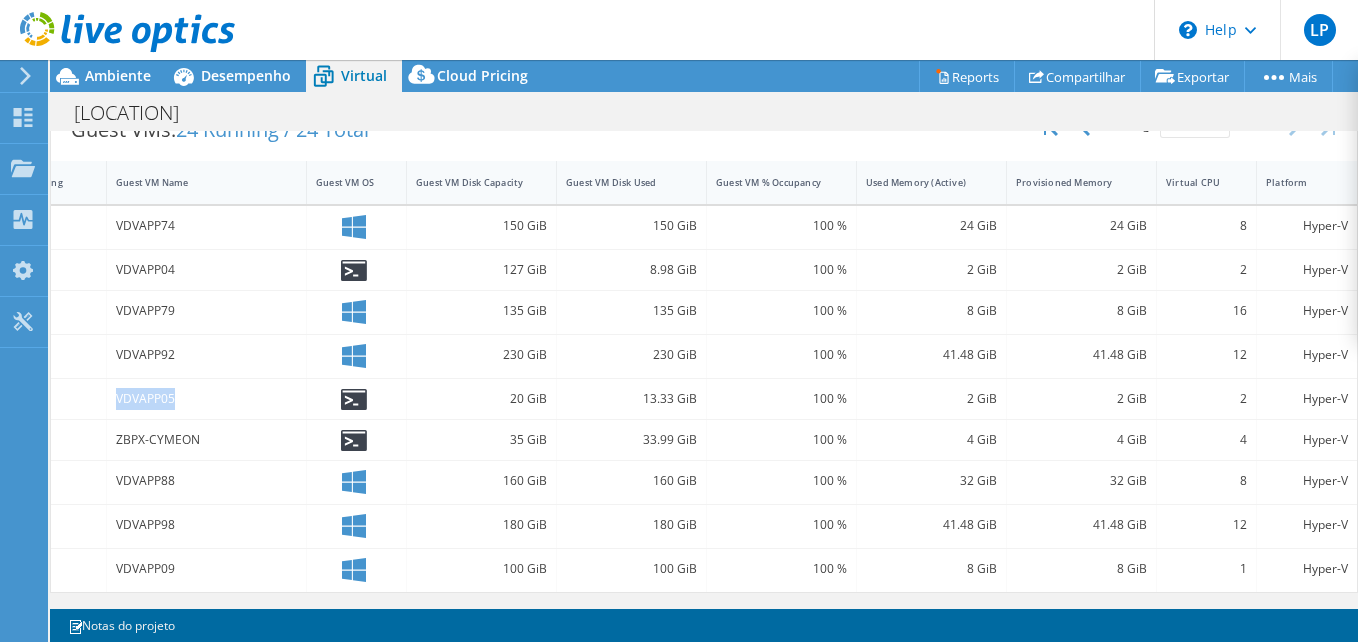 drag, startPoint x: 102, startPoint y: 381, endPoint x: 165, endPoint y: 381, distance: 63 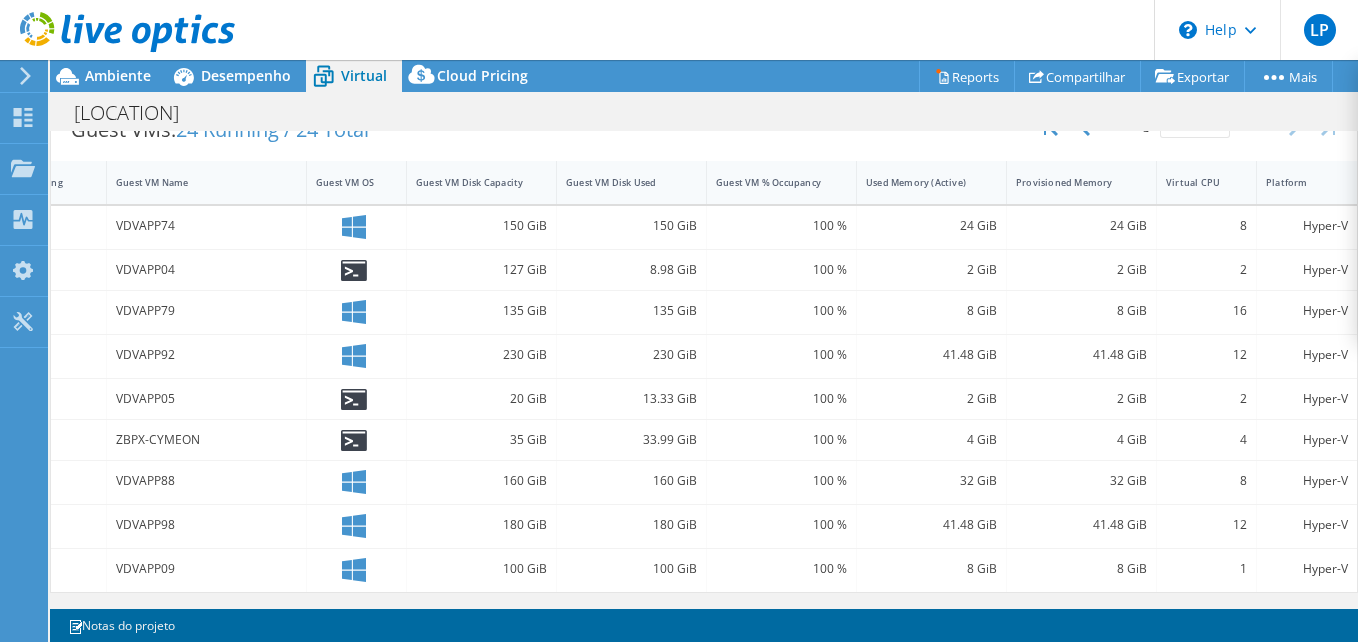drag, startPoint x: 165, startPoint y: 381, endPoint x: 103, endPoint y: 423, distance: 74.88658 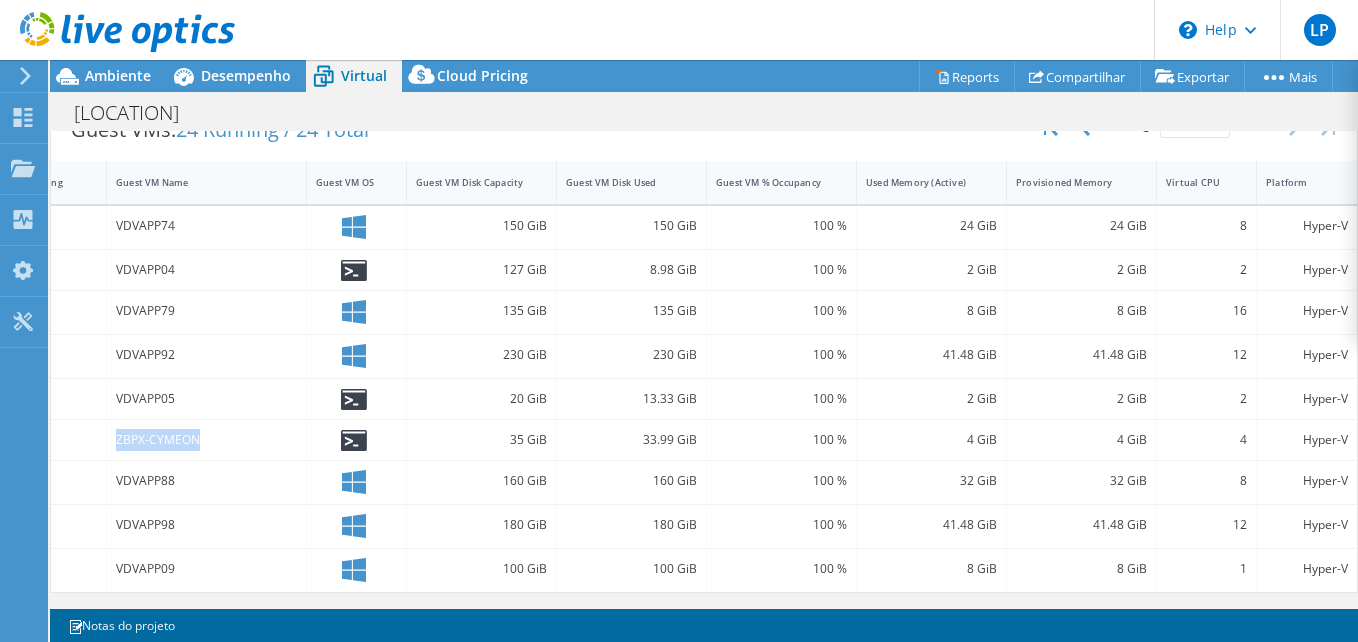 drag, startPoint x: 100, startPoint y: 424, endPoint x: 203, endPoint y: 425, distance: 103.00485 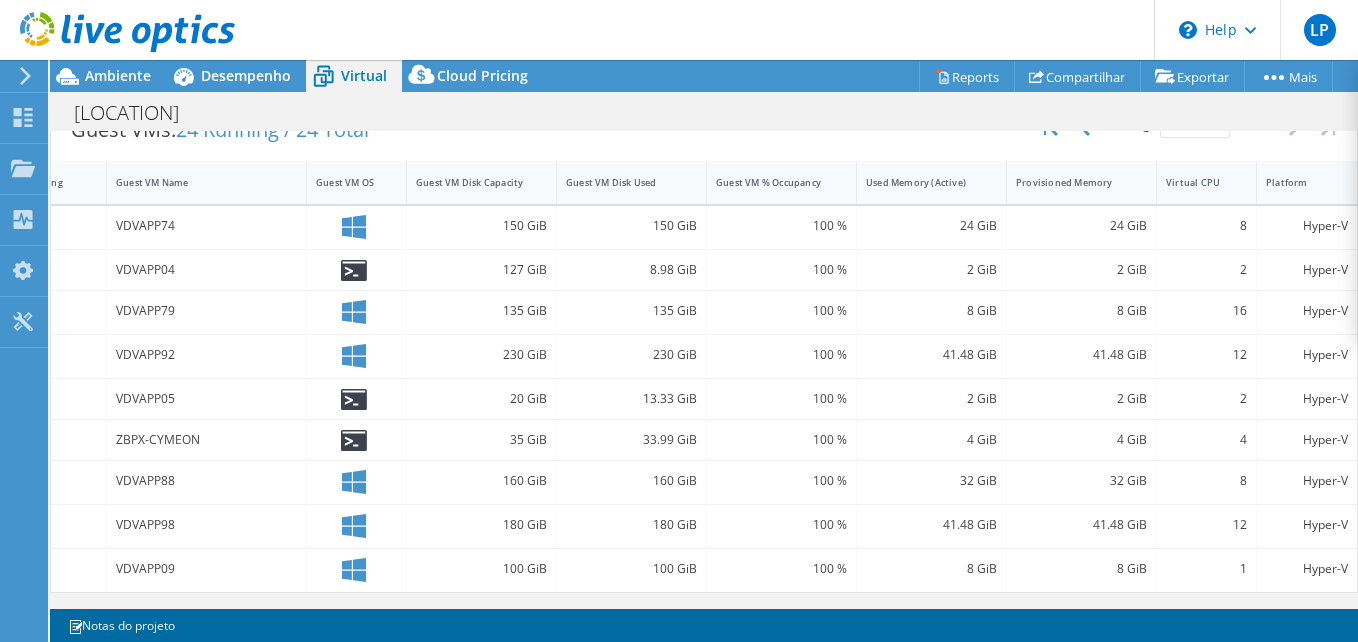 click on "33.99 GiB" at bounding box center [631, 440] 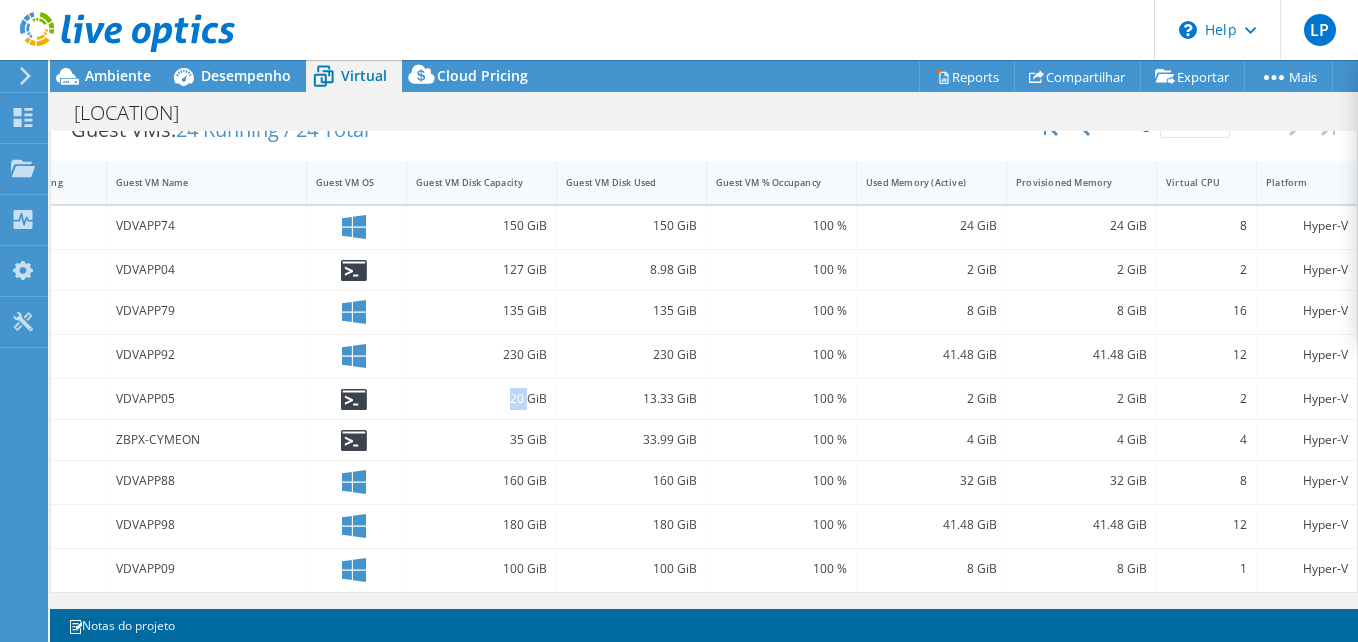click 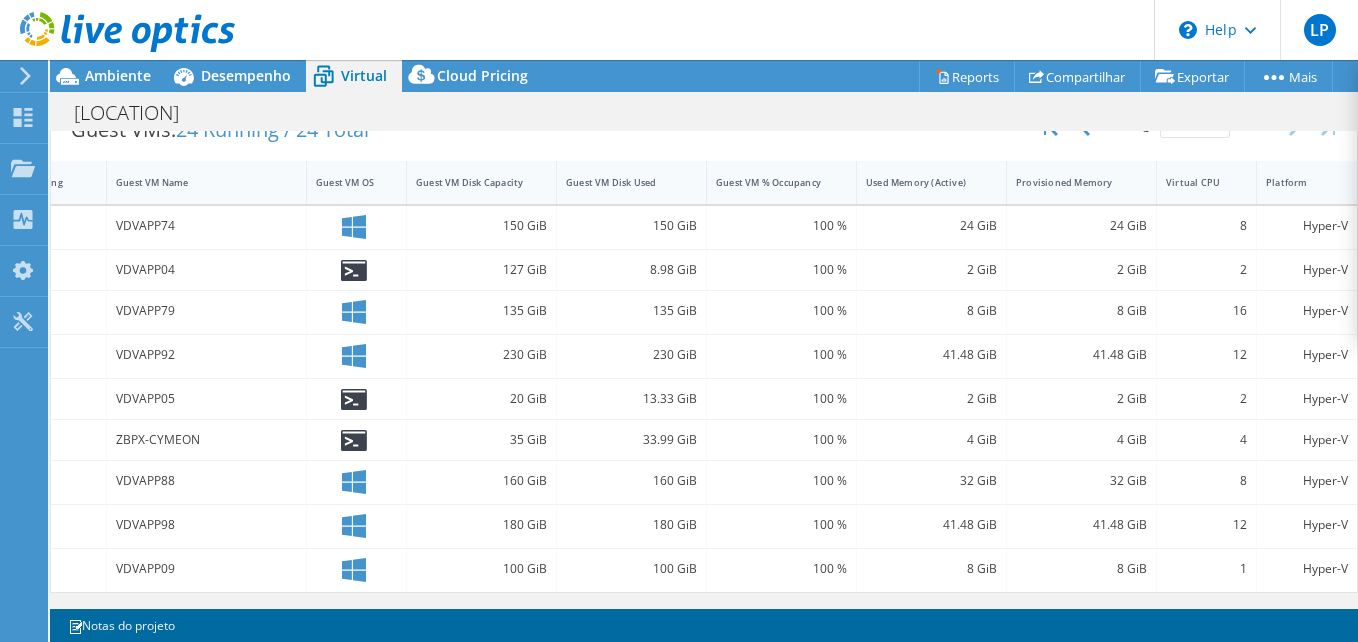 drag, startPoint x: 328, startPoint y: 390, endPoint x: 127, endPoint y: 377, distance: 201.41995 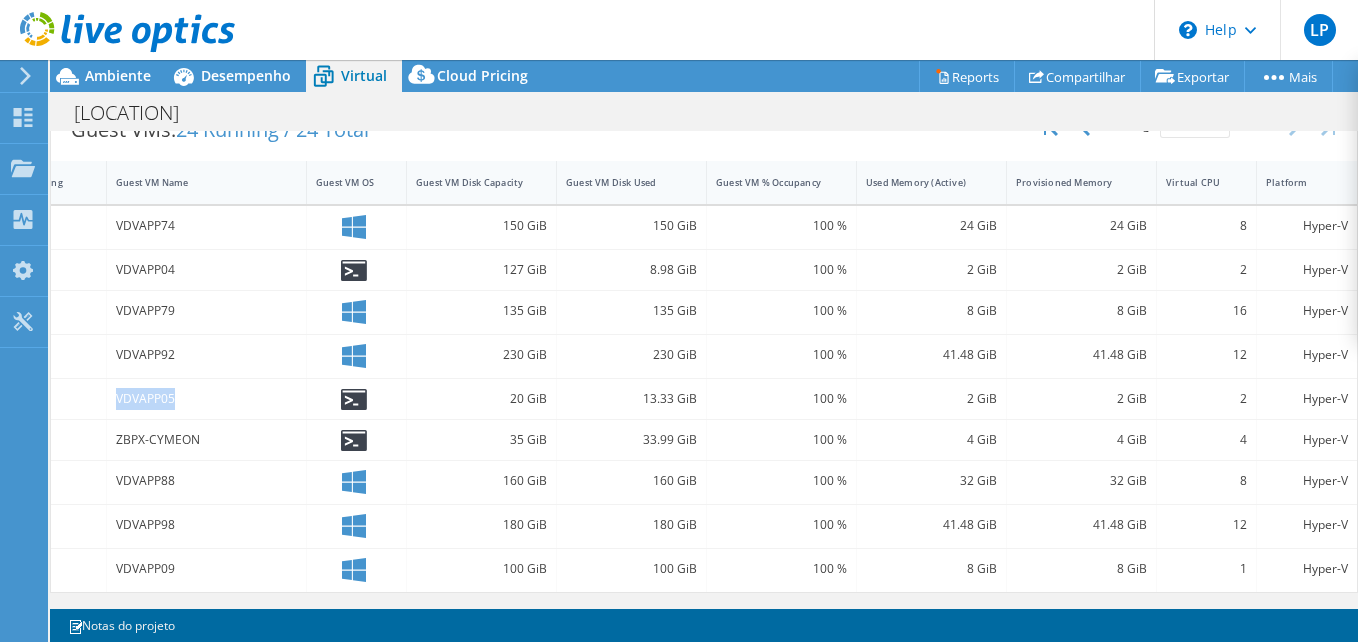click on "VDVAPP05" at bounding box center (206, 399) 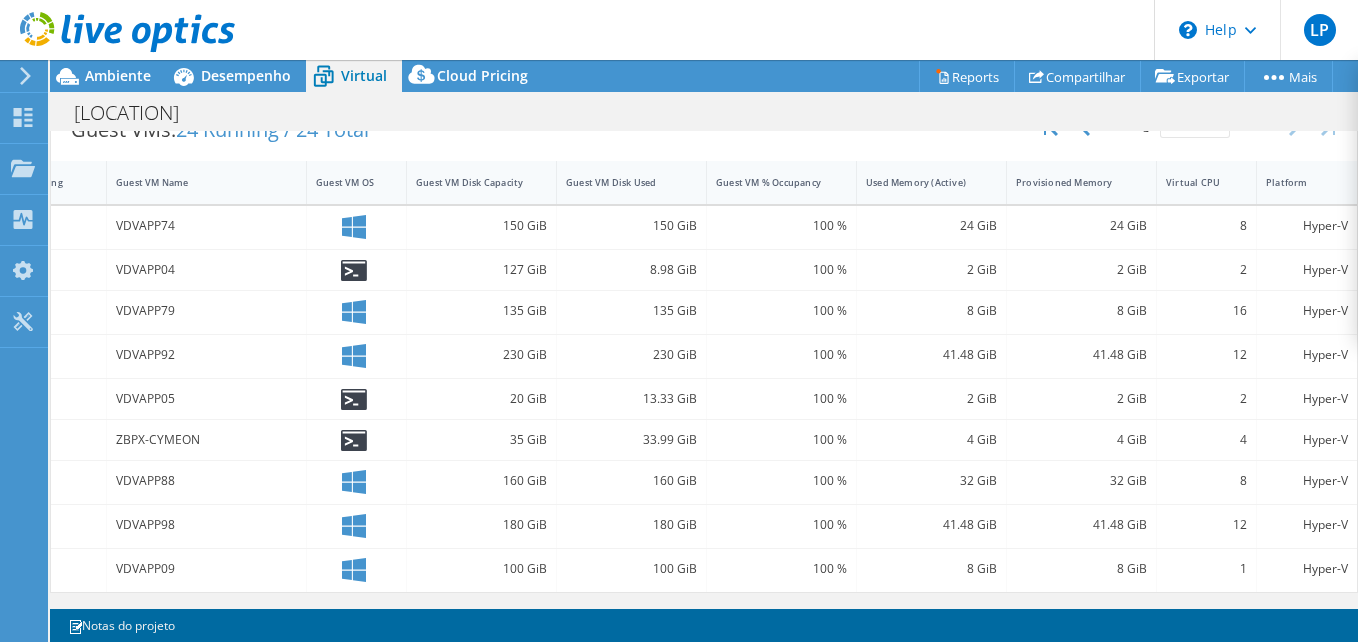 drag, startPoint x: 128, startPoint y: 377, endPoint x: 342, endPoint y: 256, distance: 245.83939 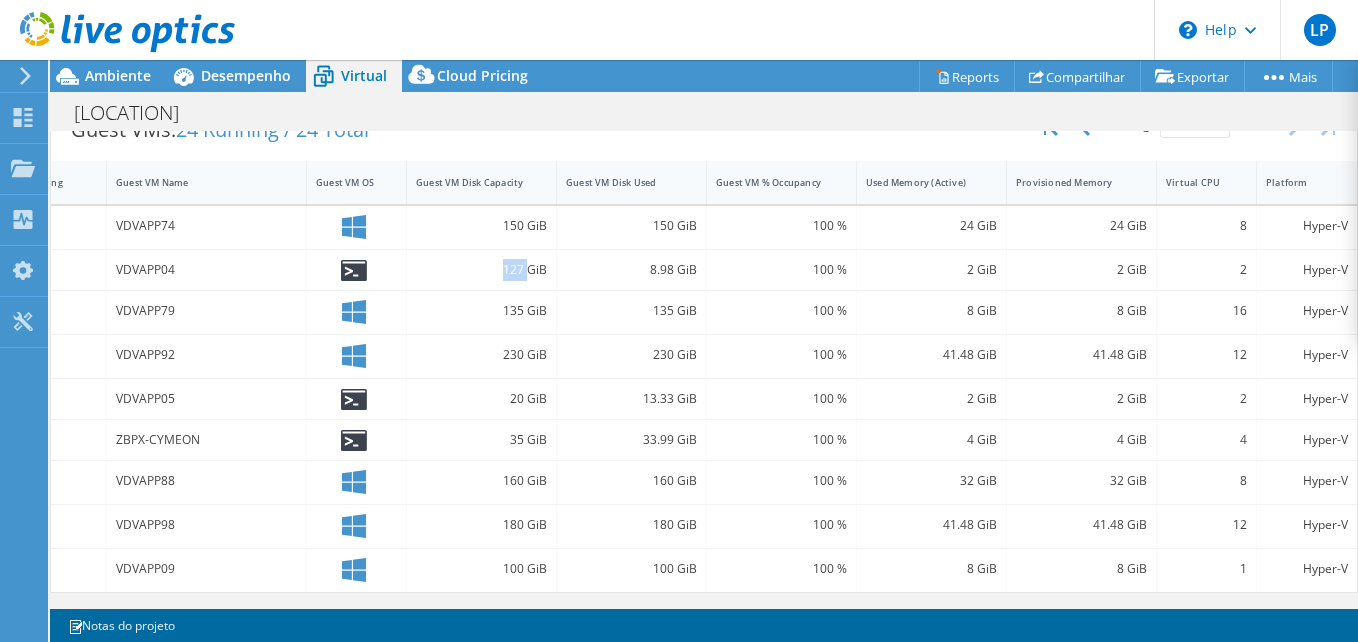 click 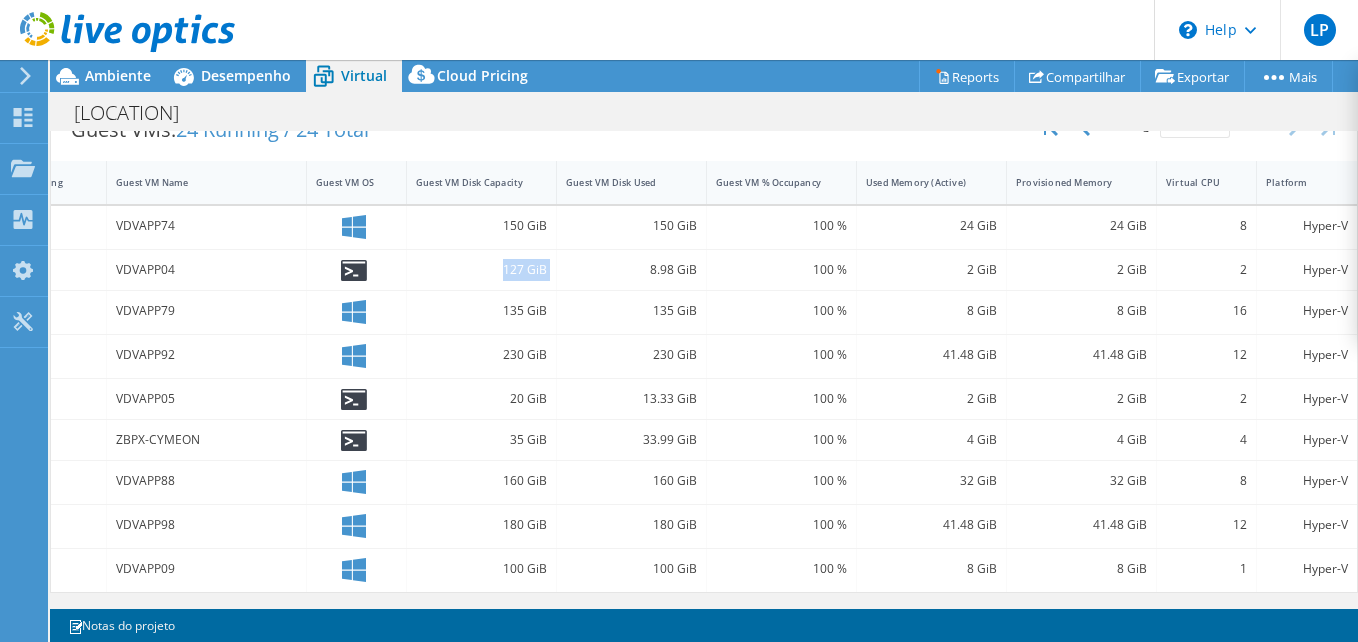 click 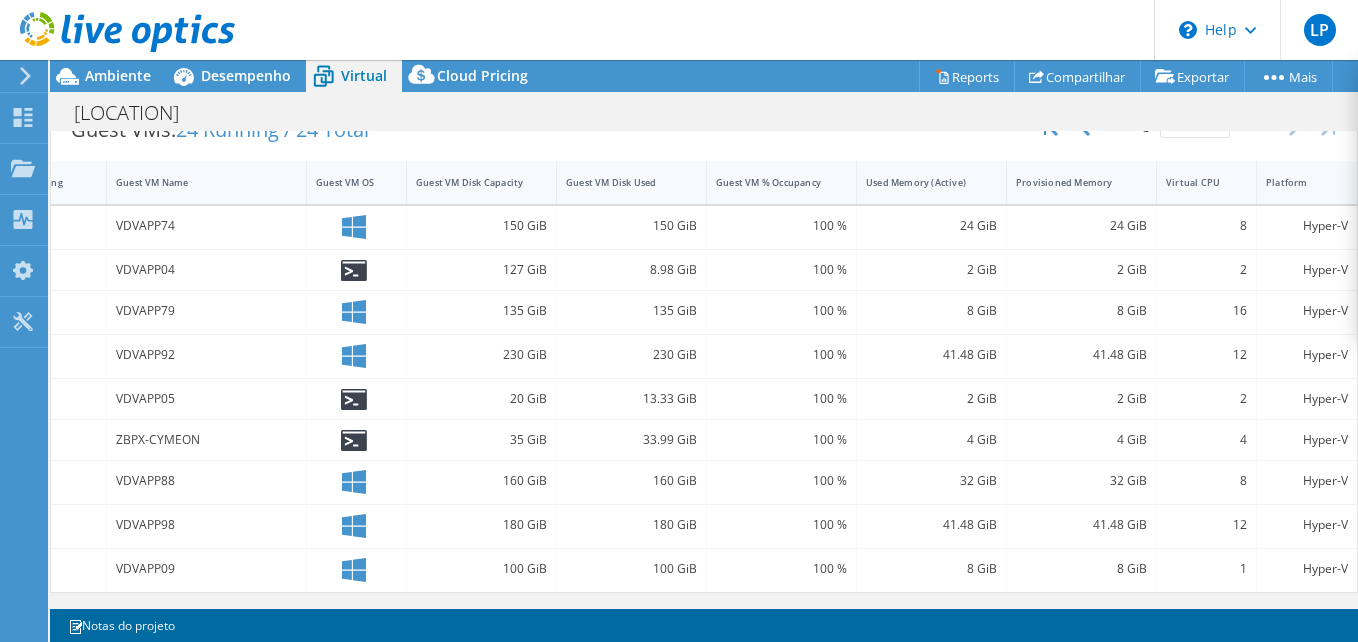 drag, startPoint x: 342, startPoint y: 256, endPoint x: 1155, endPoint y: 291, distance: 813.75305 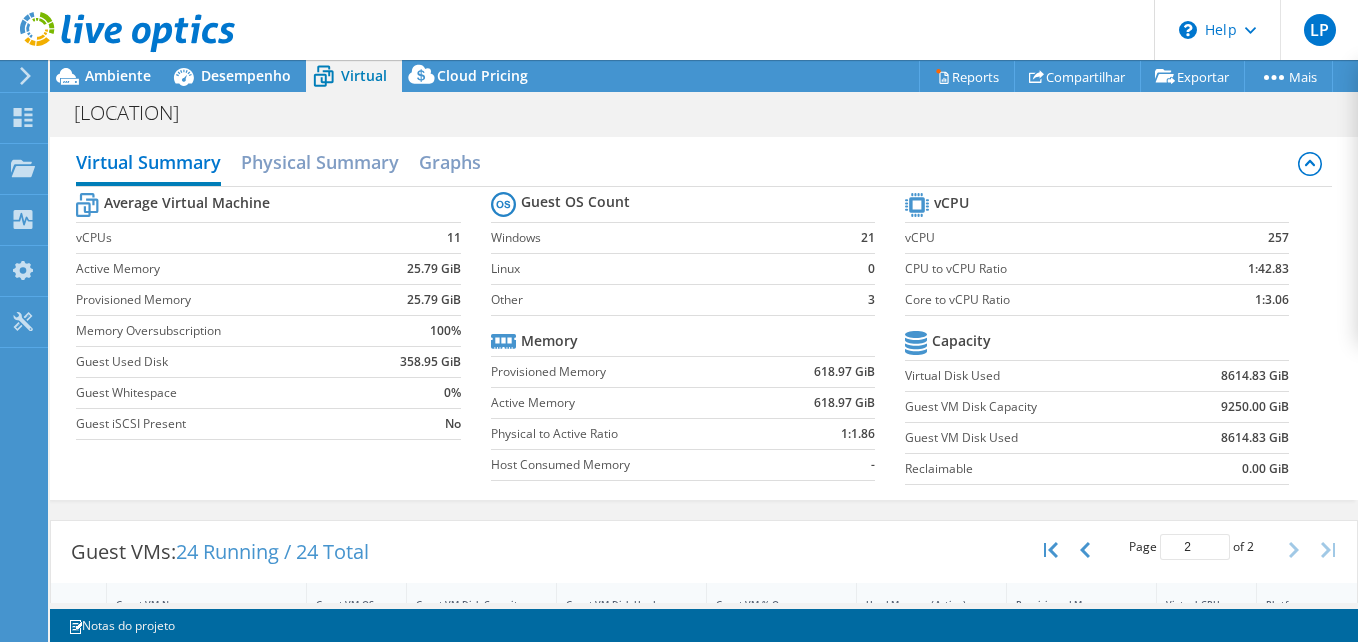 scroll, scrollTop: 0, scrollLeft: 0, axis: both 